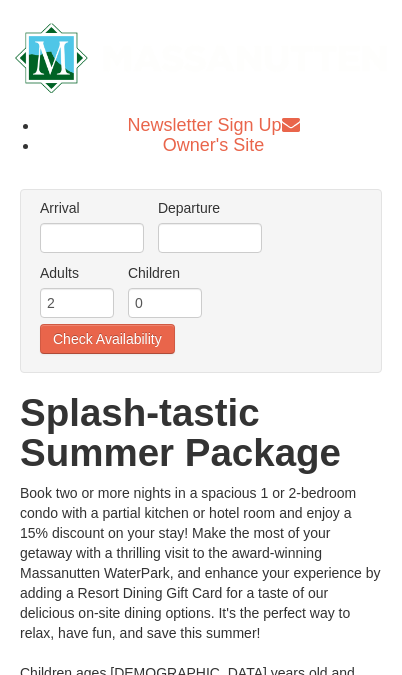scroll, scrollTop: 0, scrollLeft: 0, axis: both 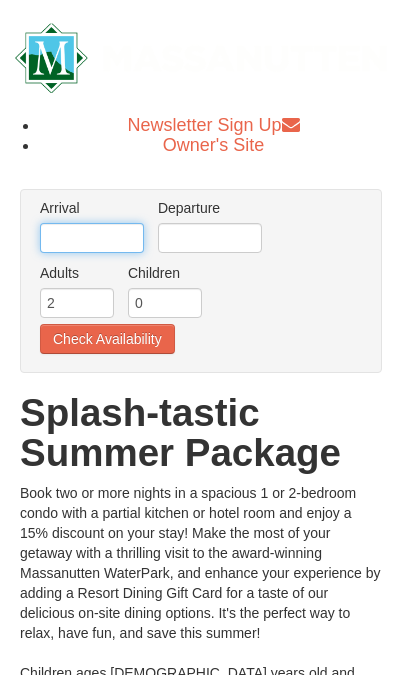 click at bounding box center [92, 238] 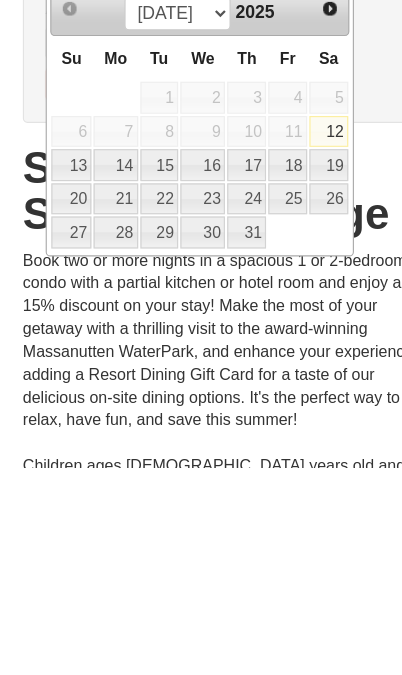 click on "Next" at bounding box center (289, 273) 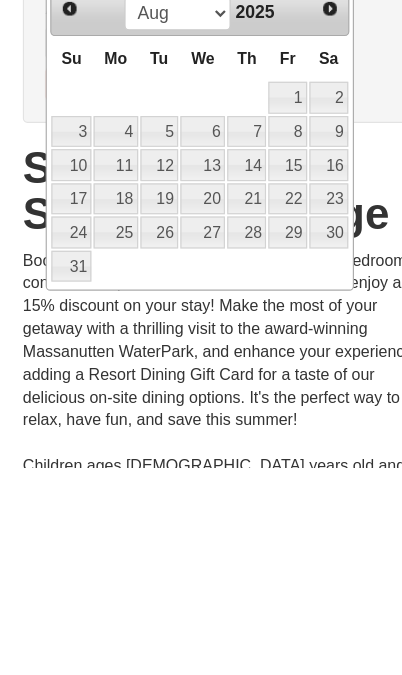 click on "1" at bounding box center [252, 351] 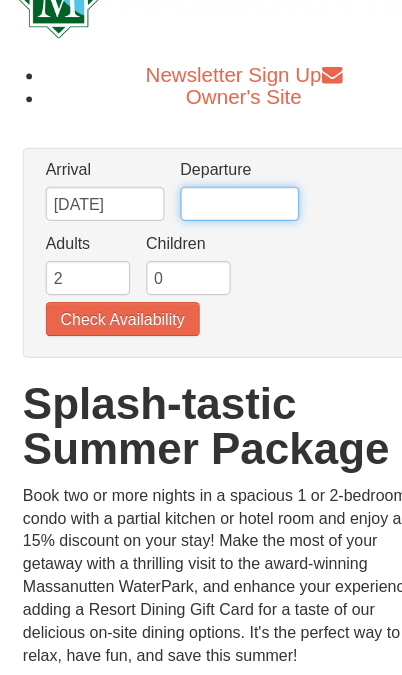 click at bounding box center [210, 178] 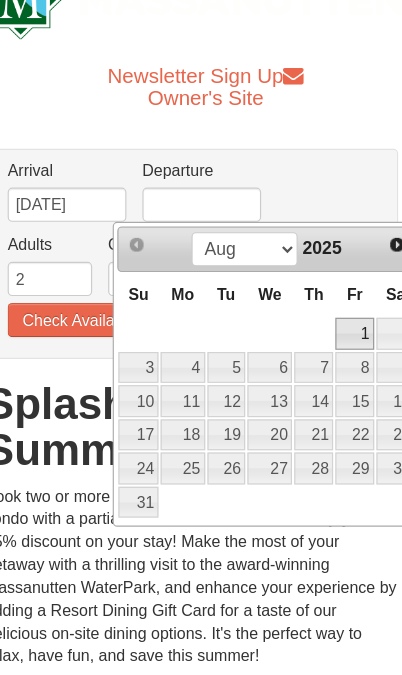 click on "3" at bounding box center [154, 322] 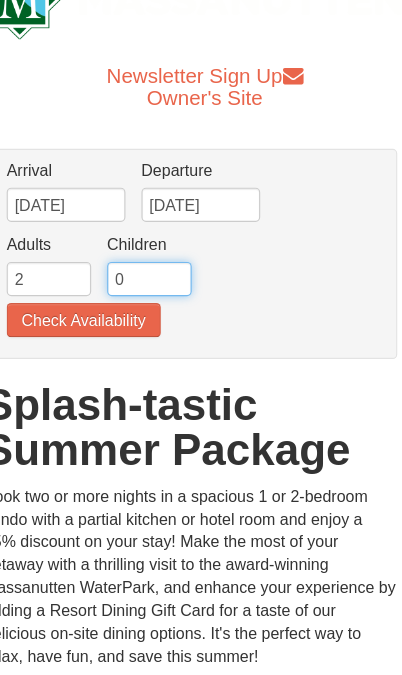 click on "0" at bounding box center (165, 244) 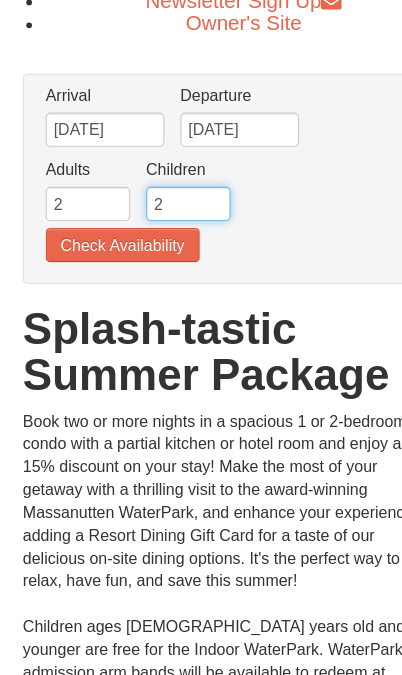 type on "2" 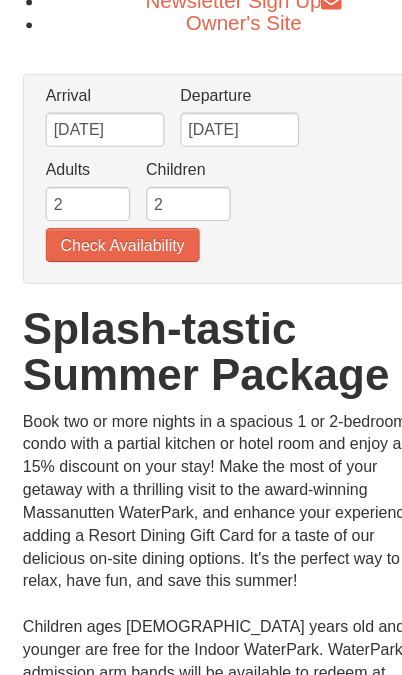 click on "Check Availability" at bounding box center (107, 280) 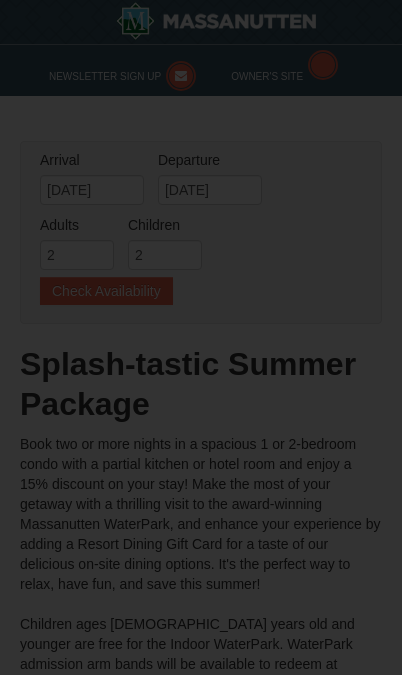 scroll, scrollTop: 400, scrollLeft: 0, axis: vertical 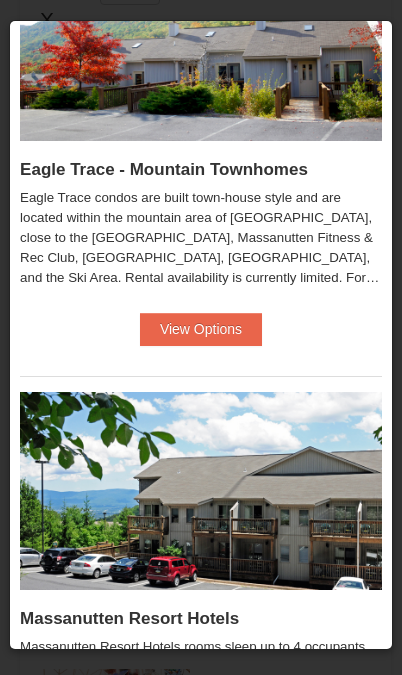 click on "View Options" at bounding box center [201, 329] 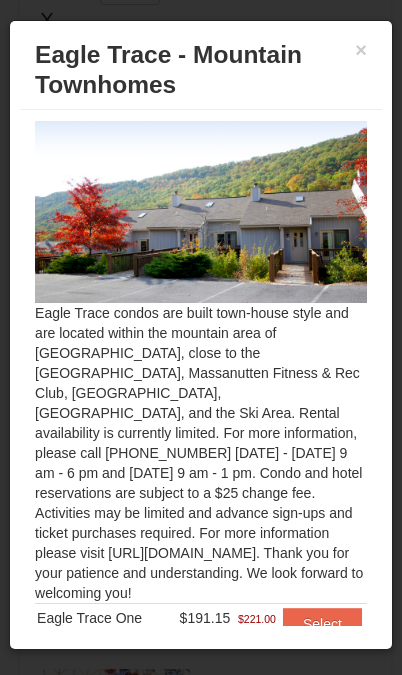 scroll, scrollTop: 3, scrollLeft: 0, axis: vertical 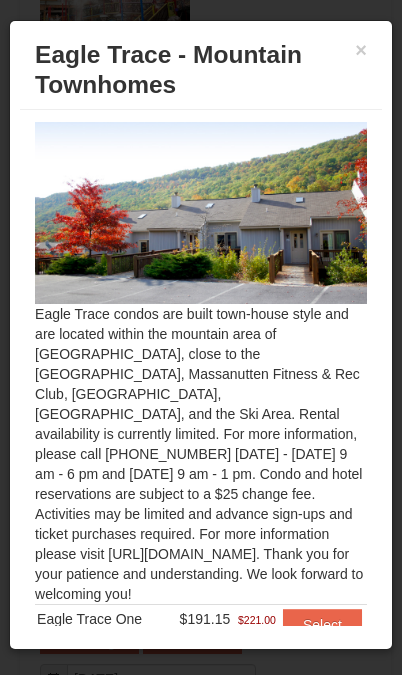 click on "Select" at bounding box center (322, 625) 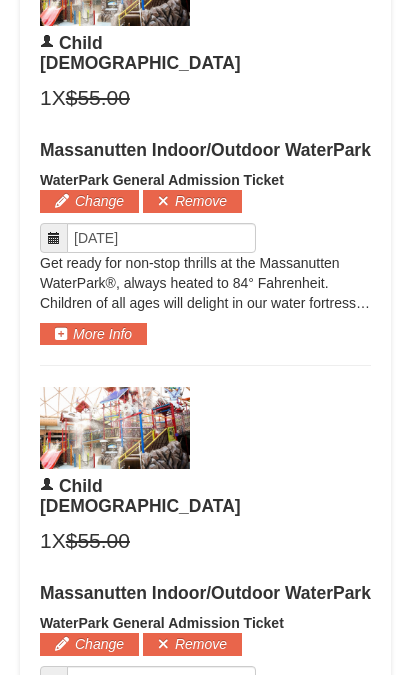 scroll, scrollTop: 2603, scrollLeft: 0, axis: vertical 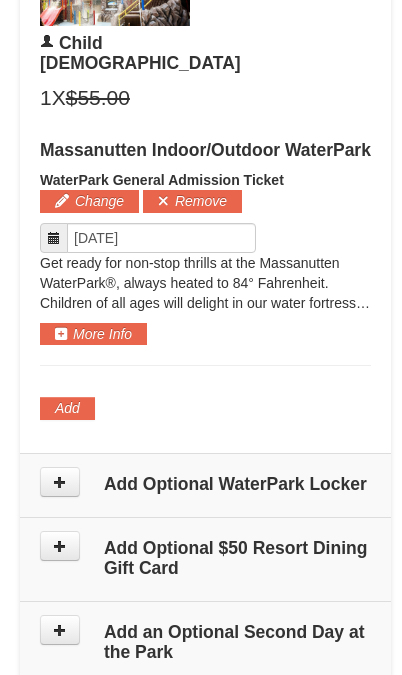 click on "Remove" at bounding box center (192, 201) 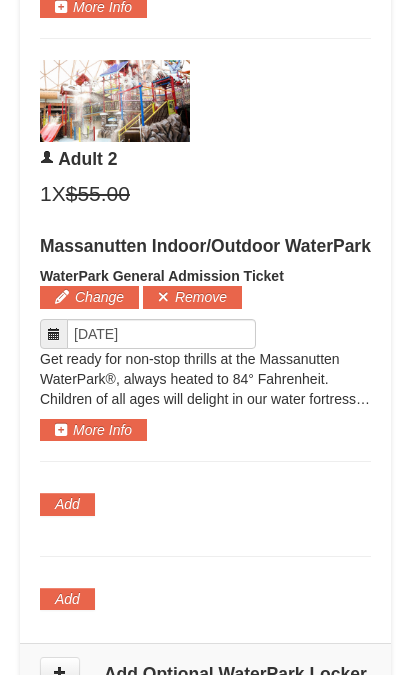 scroll, scrollTop: 2032, scrollLeft: 0, axis: vertical 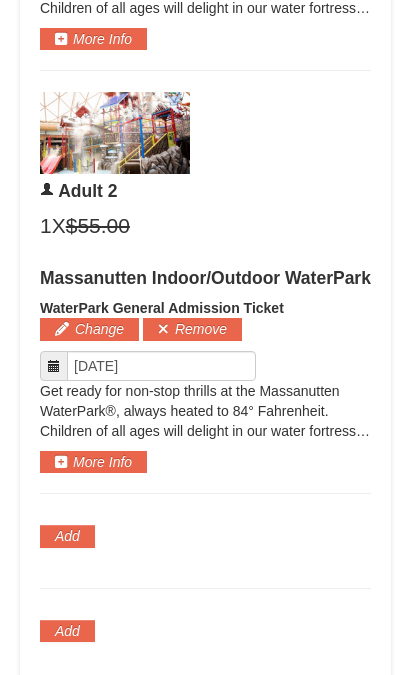 click on "Remove" at bounding box center [192, 329] 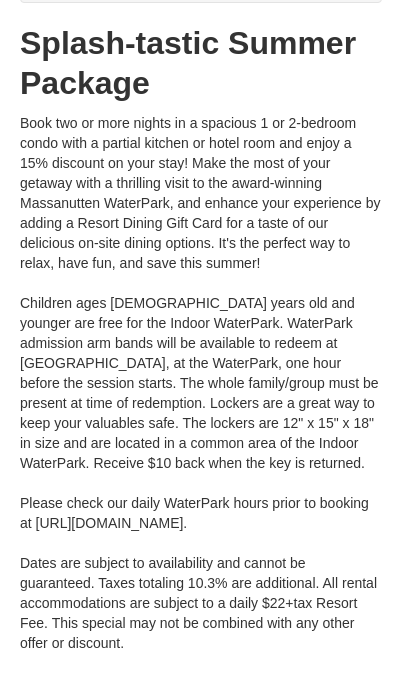 scroll, scrollTop: 309, scrollLeft: 0, axis: vertical 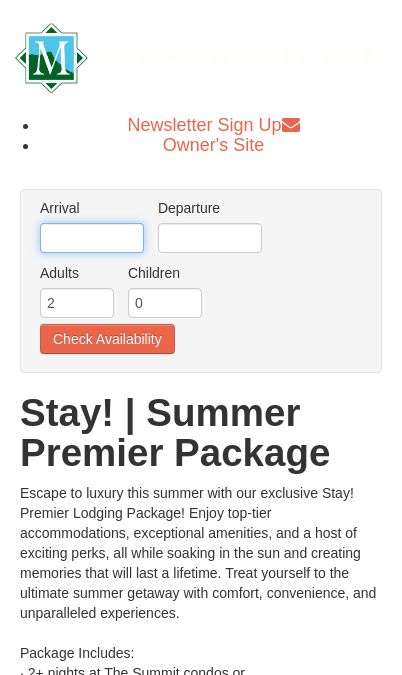 click at bounding box center (92, 238) 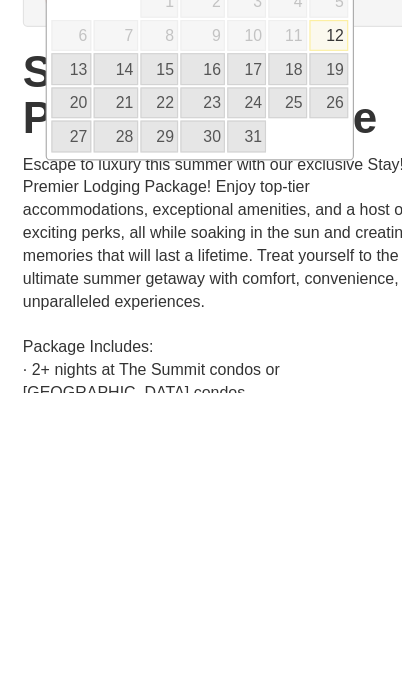 scroll, scrollTop: 24, scrollLeft: 0, axis: vertical 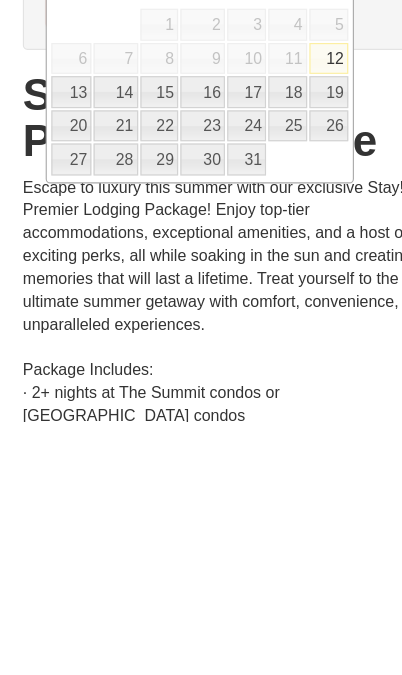 click at bounding box center (252, 445) 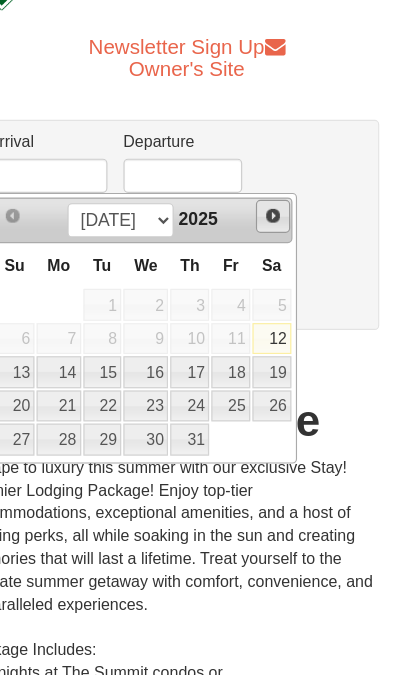 click on "Next" at bounding box center (289, 189) 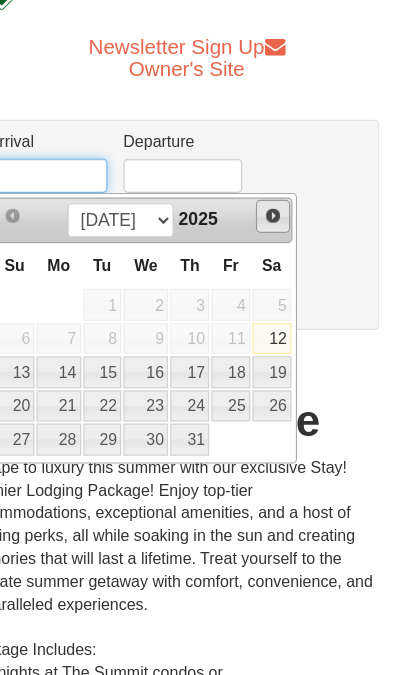 scroll, scrollTop: 59, scrollLeft: 0, axis: vertical 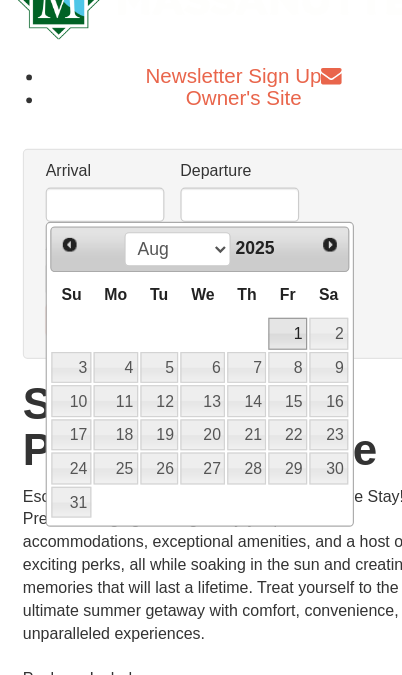 click on "1" at bounding box center (252, 292) 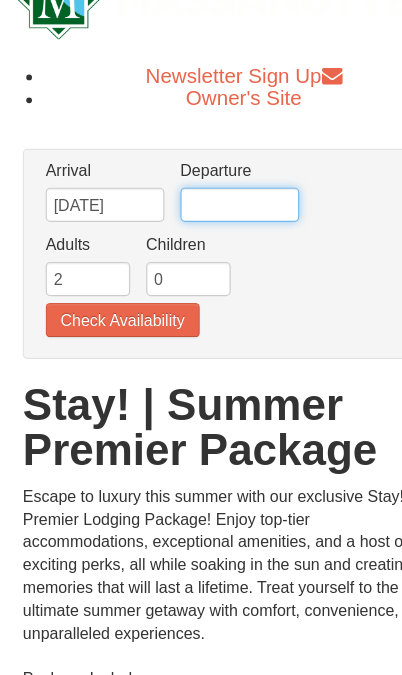 click at bounding box center [210, 179] 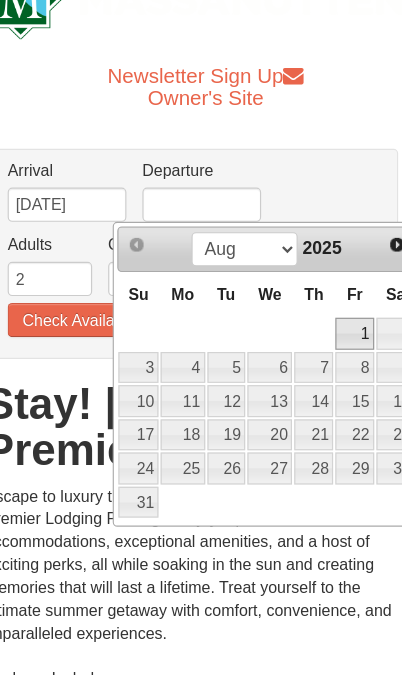 click on "3" at bounding box center (154, 322) 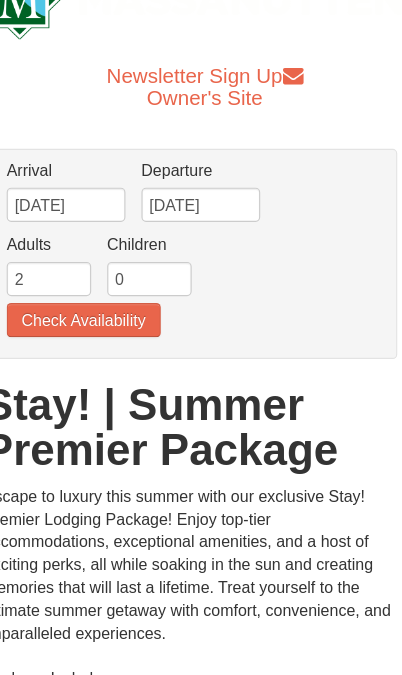 scroll, scrollTop: 59, scrollLeft: 0, axis: vertical 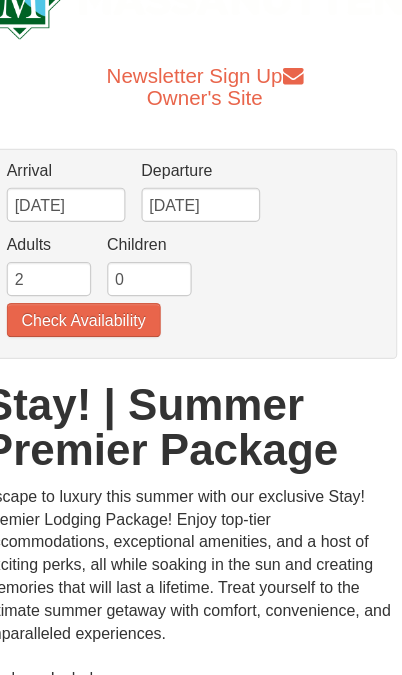 click on "Check Availability" at bounding box center (107, 280) 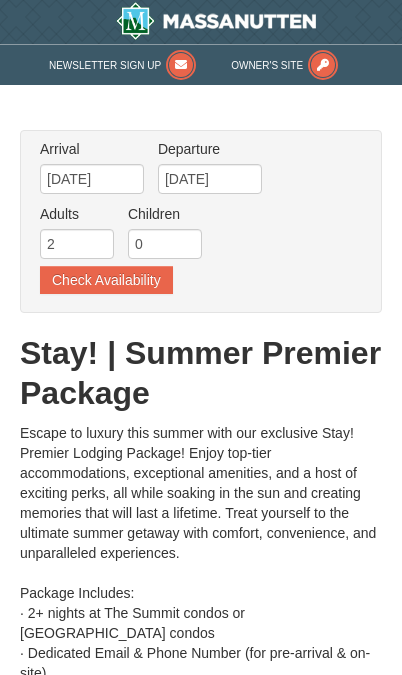 type on "[DATE]" 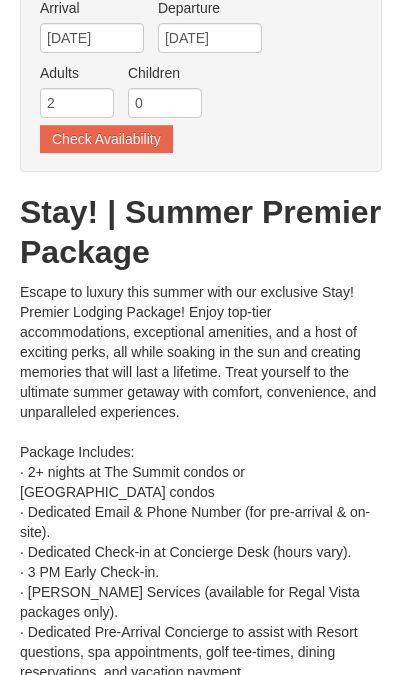 scroll, scrollTop: 0, scrollLeft: 0, axis: both 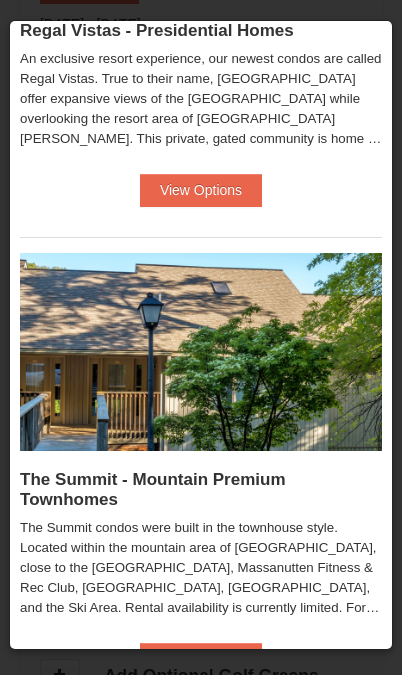 click on "View Options" at bounding box center [201, 659] 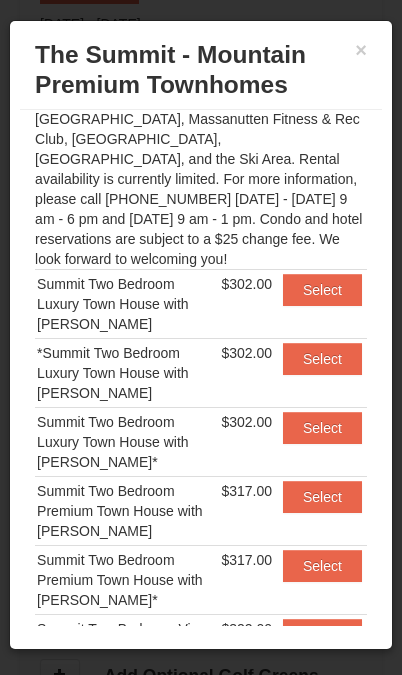 scroll, scrollTop: 257, scrollLeft: 0, axis: vertical 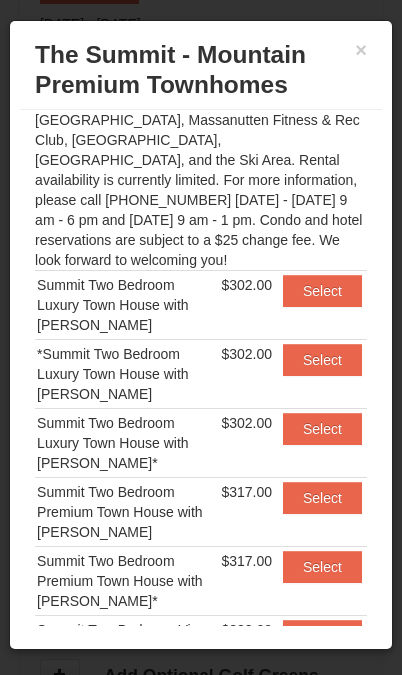 click on "Select" at bounding box center [322, 291] 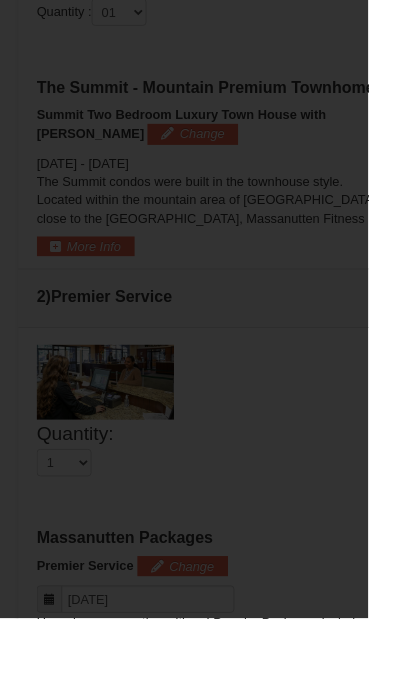 scroll, scrollTop: 155, scrollLeft: 0, axis: vertical 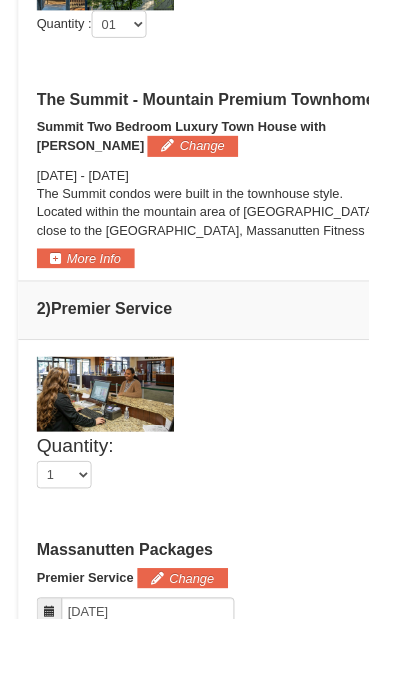 click on "Change" at bounding box center (210, 159) 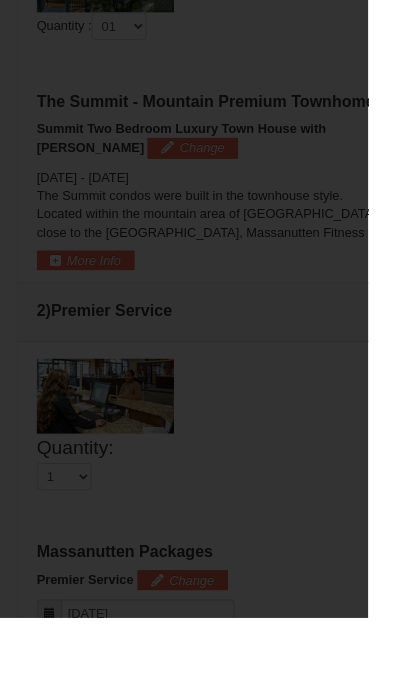 scroll, scrollTop: 1409, scrollLeft: 0, axis: vertical 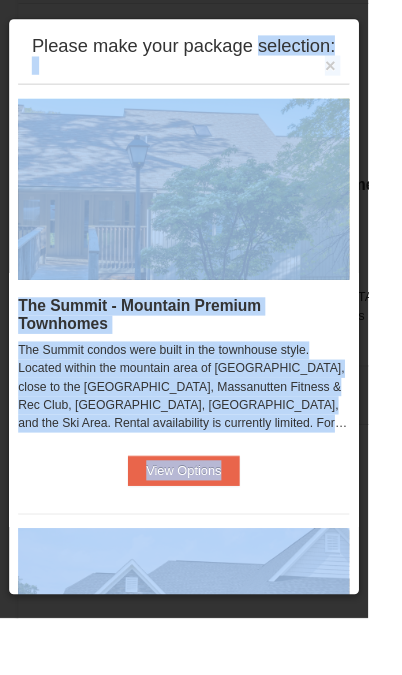 click on "View Options" at bounding box center (201, 514) 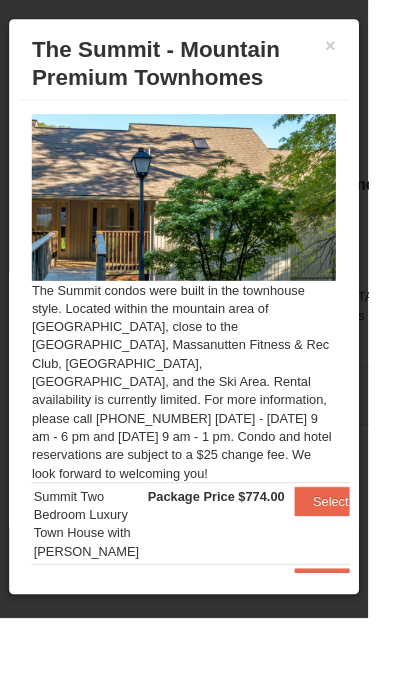 scroll, scrollTop: 0, scrollLeft: 0, axis: both 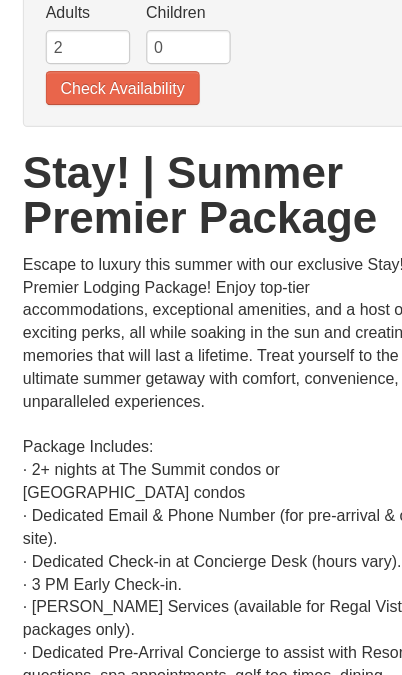 click on "Check Availability" at bounding box center [107, 86] 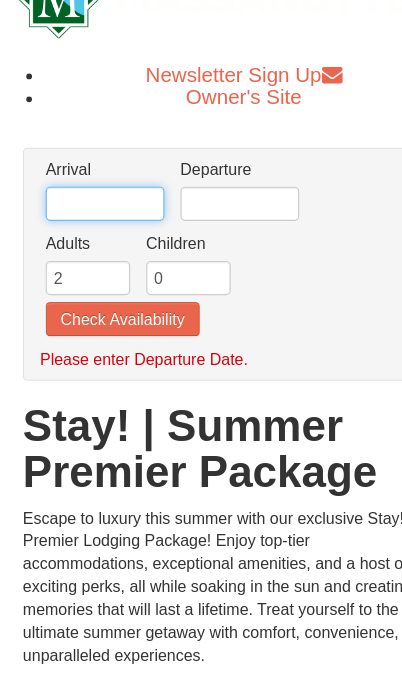 click at bounding box center [92, 178] 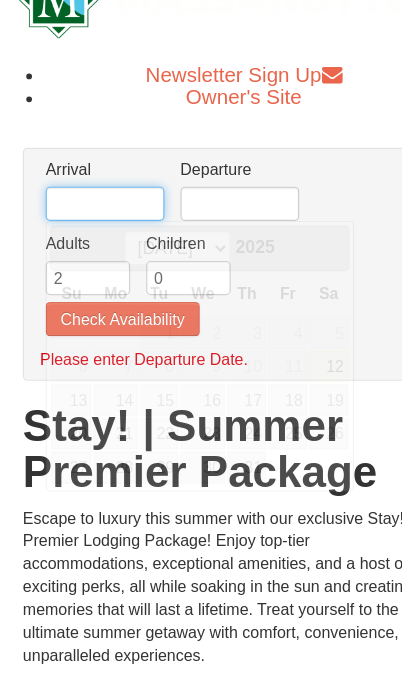 scroll, scrollTop: 59, scrollLeft: 0, axis: vertical 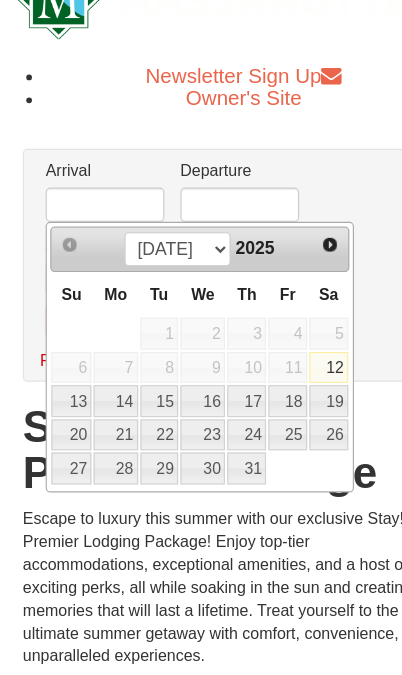 click on "Next" at bounding box center [289, 214] 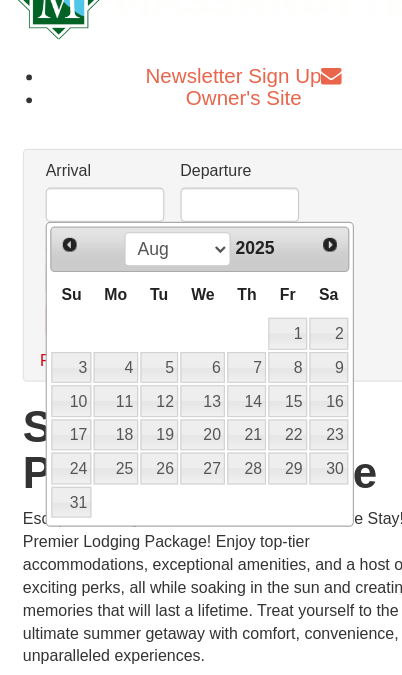 click on "1" at bounding box center [252, 292] 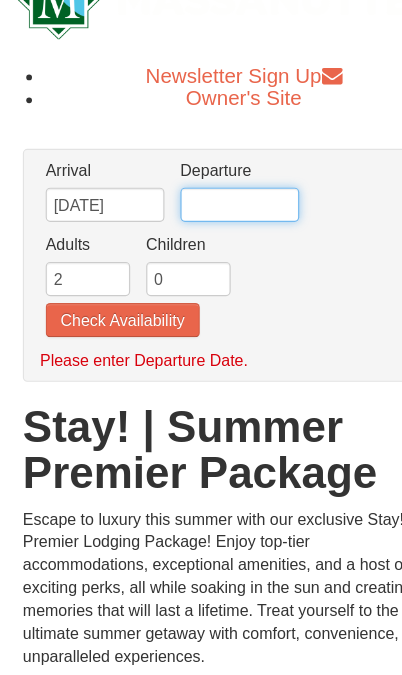 click at bounding box center [210, 179] 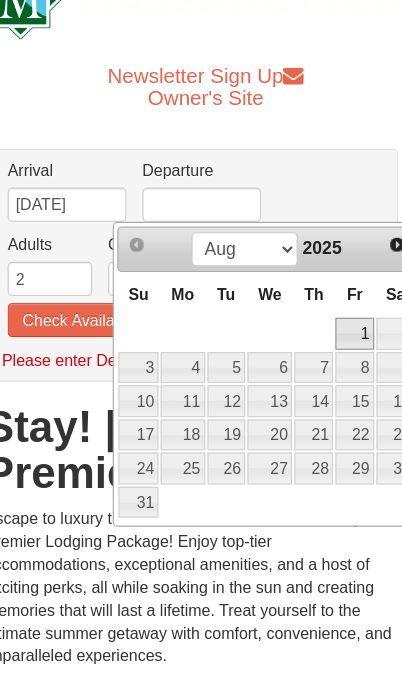click on "3" at bounding box center [154, 322] 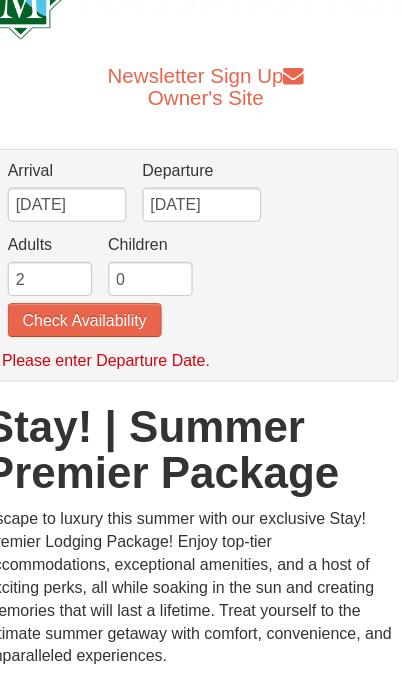 scroll, scrollTop: 59, scrollLeft: 0, axis: vertical 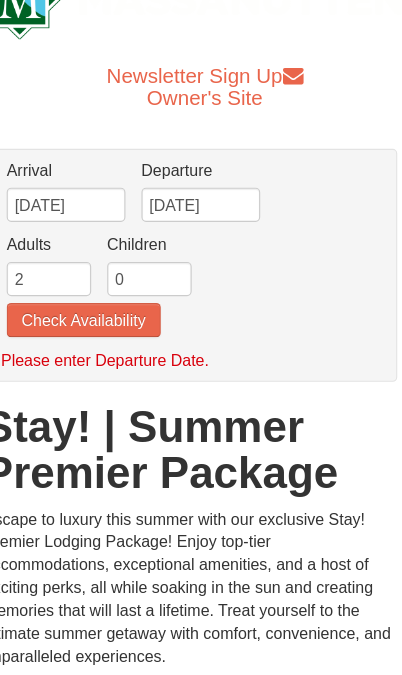 click on "Check Availability" at bounding box center (107, 280) 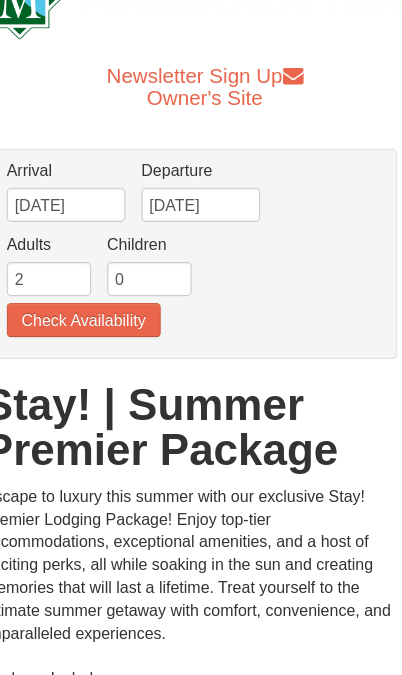 scroll, scrollTop: 0, scrollLeft: 0, axis: both 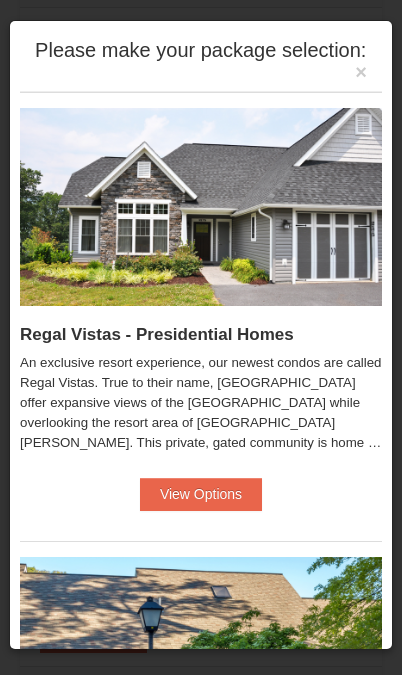 click on "View Options" at bounding box center (201, 494) 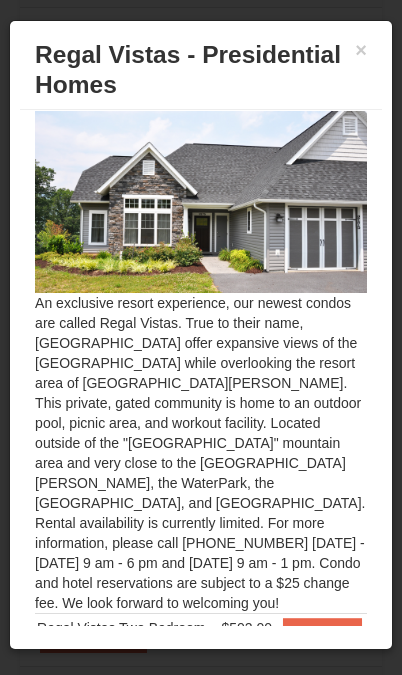 scroll, scrollTop: 13, scrollLeft: 0, axis: vertical 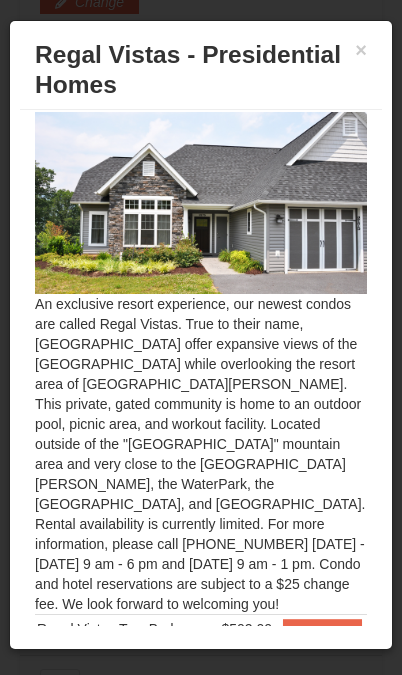 click on "×" at bounding box center (361, 50) 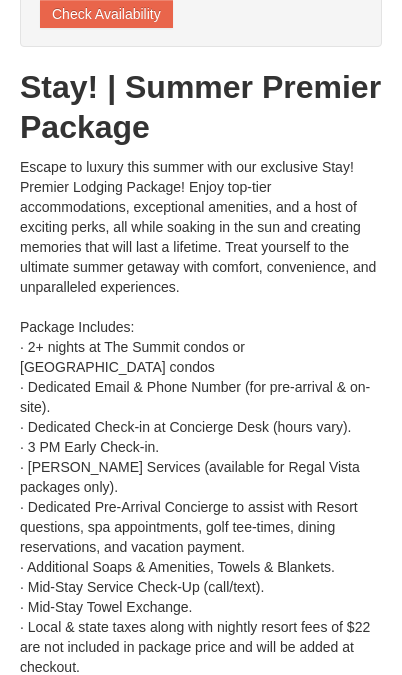 scroll, scrollTop: 244, scrollLeft: 0, axis: vertical 